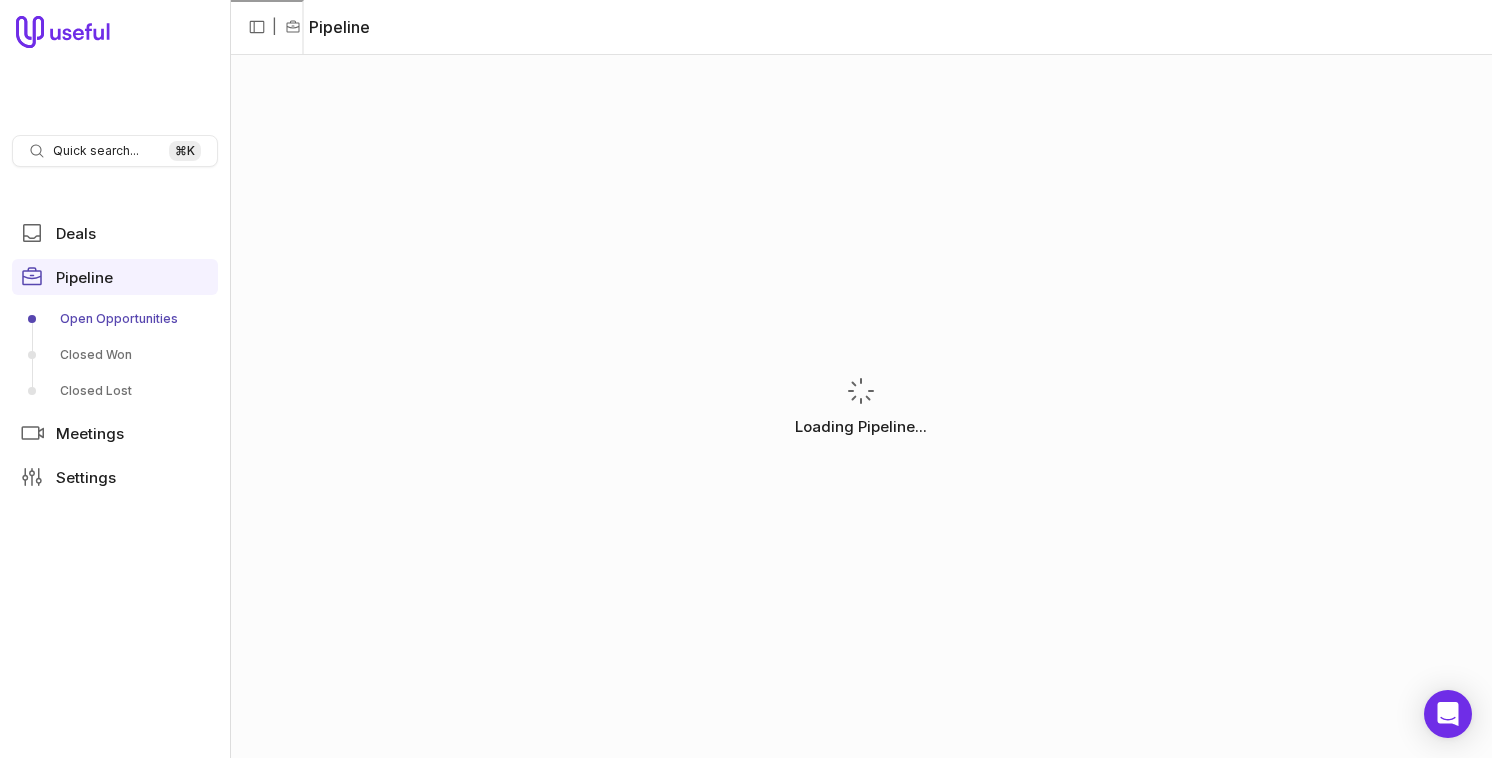 scroll, scrollTop: 0, scrollLeft: 0, axis: both 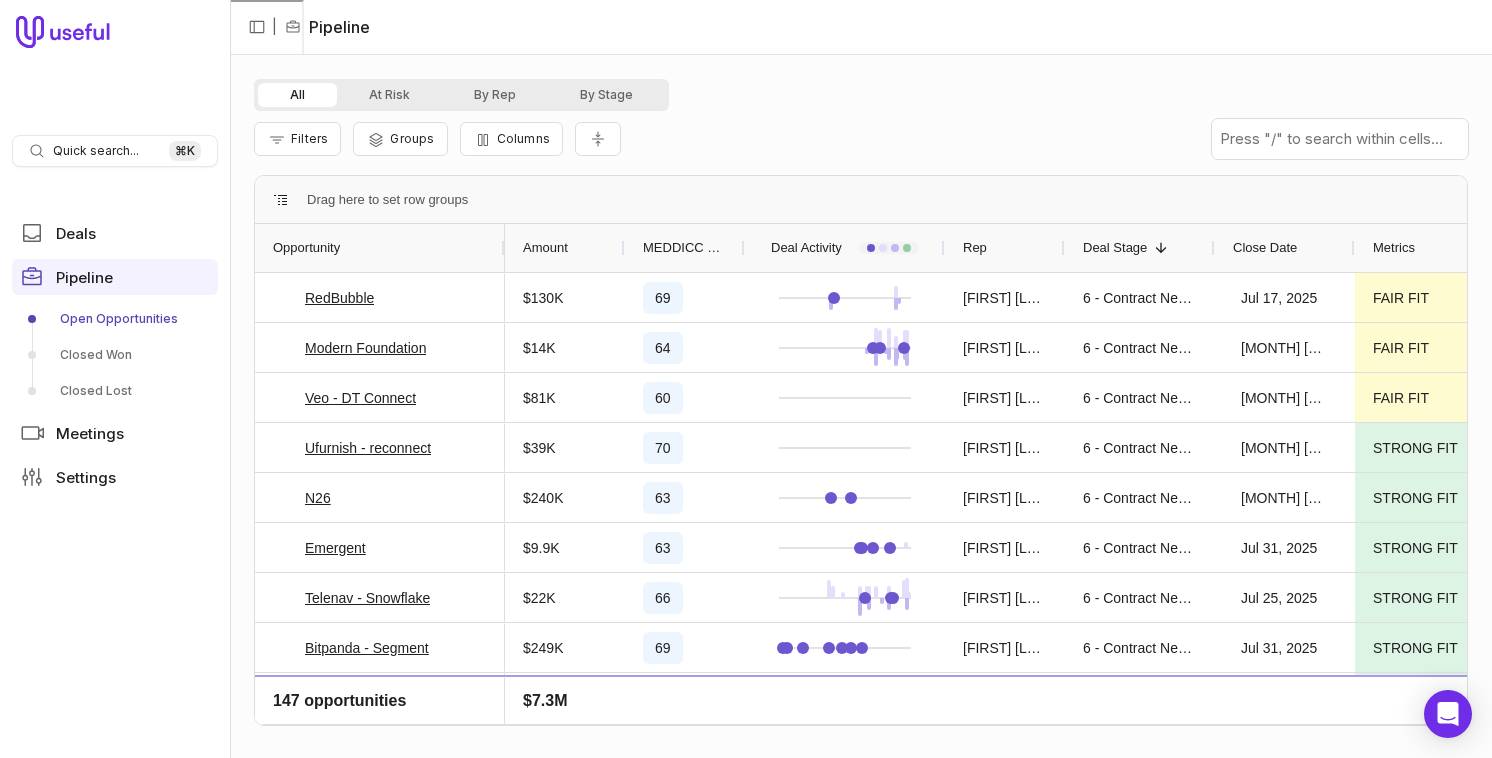 click on "Quick search... ⌘ K Deals Pipeline Open Opportunities Closed Won Closed Lost Meetings Settings" at bounding box center [115, 379] 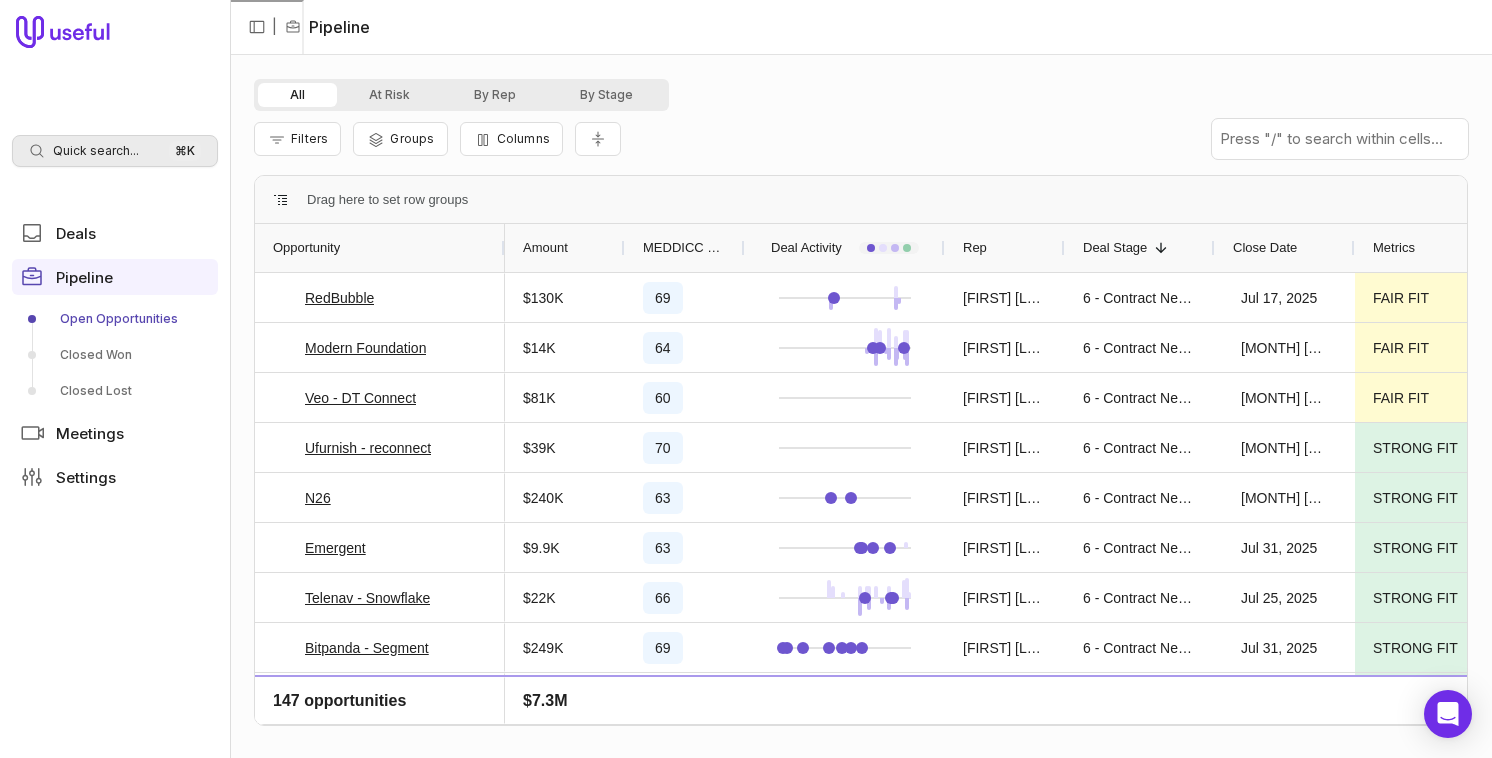 click on "Quick search... ⌘ K" at bounding box center [115, 151] 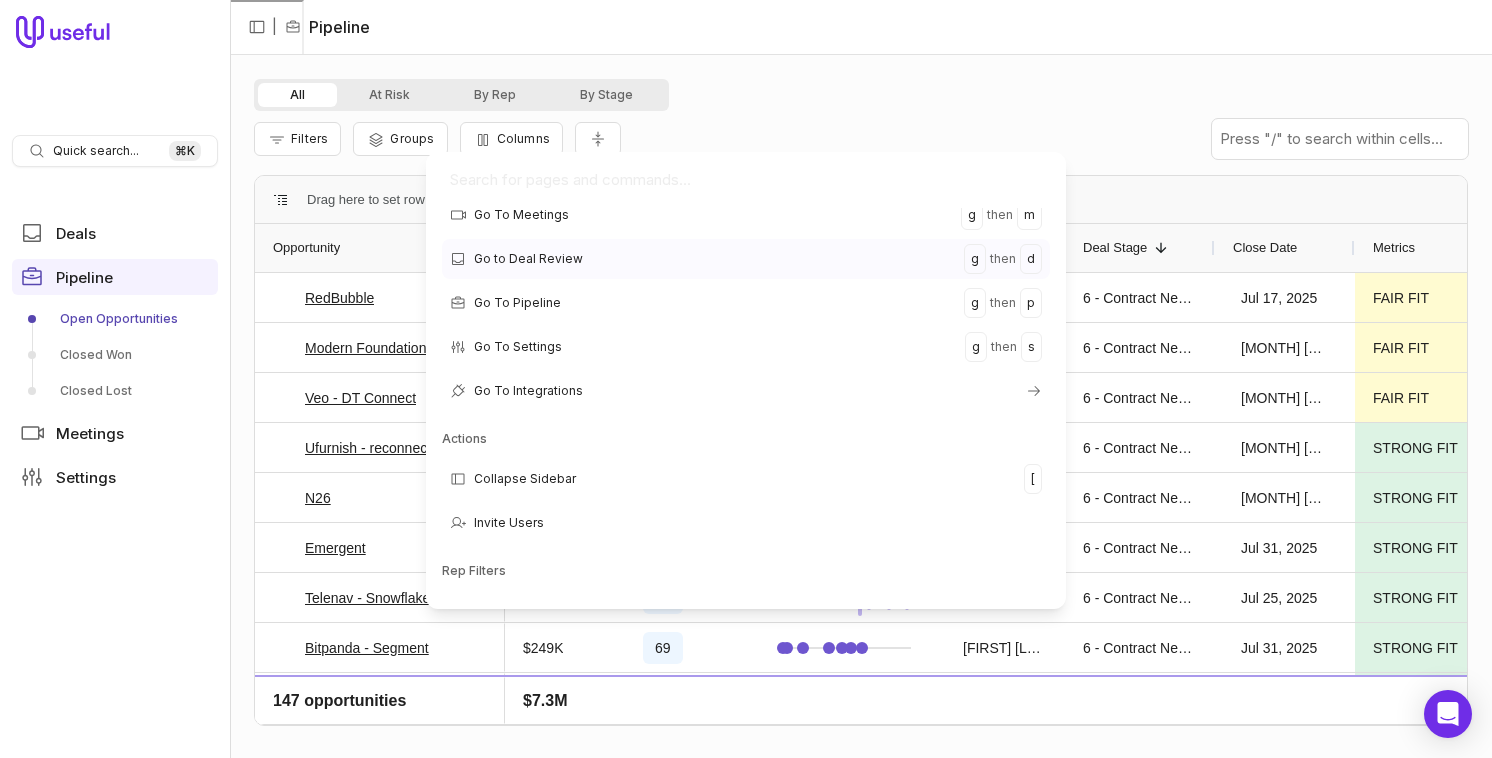 scroll, scrollTop: 0, scrollLeft: 0, axis: both 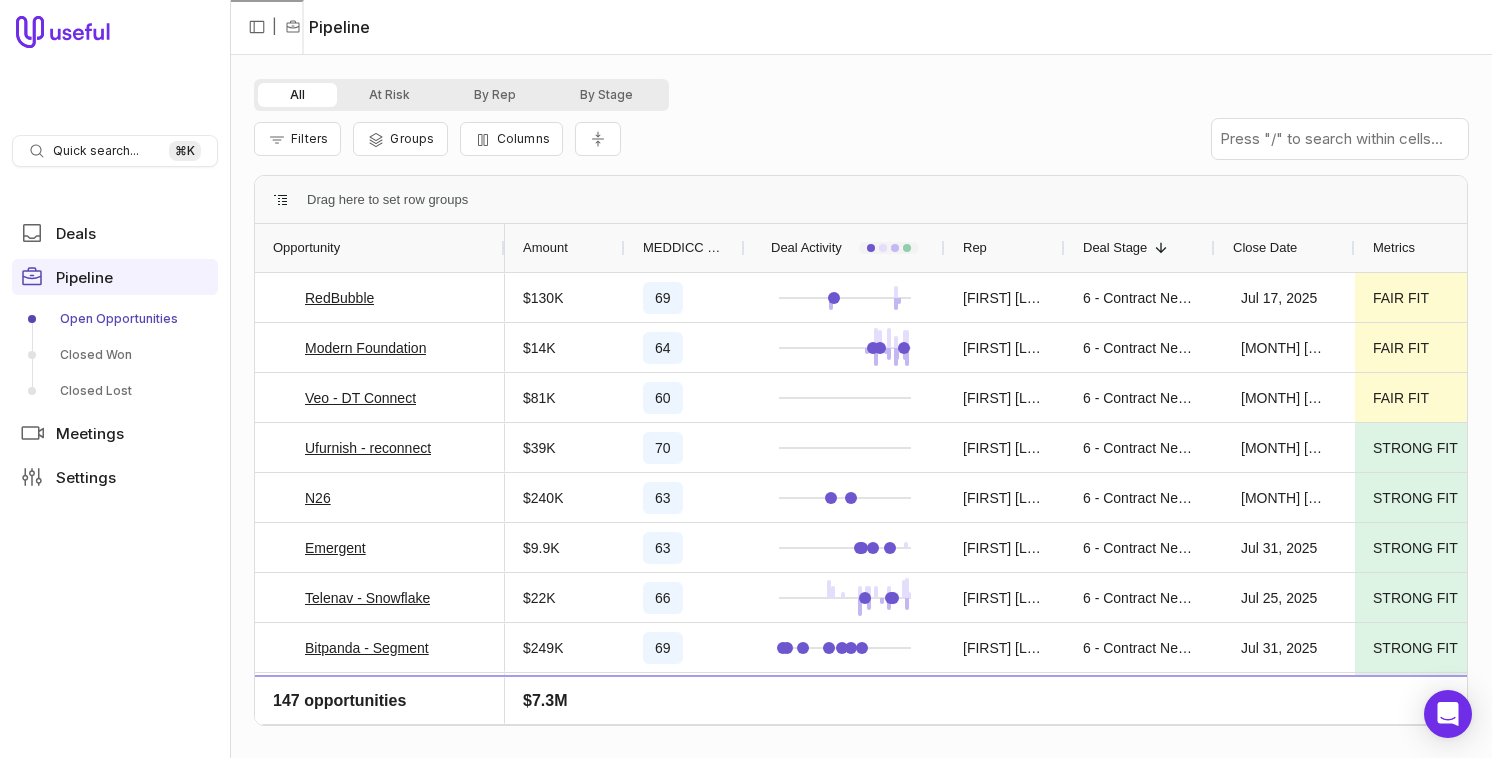 click on "Quick search... ⌘ K Deals Pipeline Open Opportunities Closed Won Closed Lost Meetings Settings | Pipeline All At Risk By Rep By Stage Filters Groups Columns Drag here to set row groups Drag here to set column labels
Opportunity
Amount
MEDDICC Score" at bounding box center [746, 379] 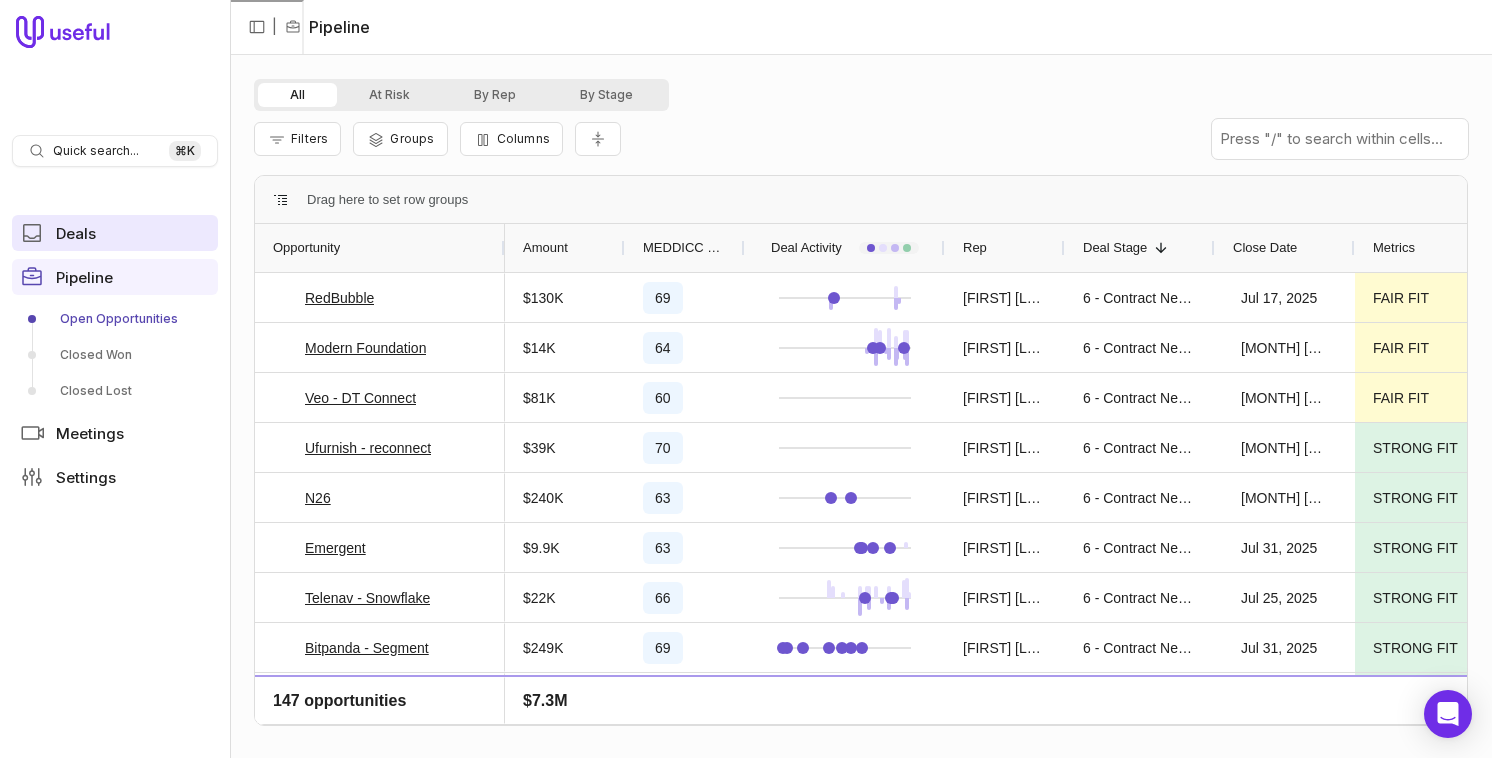 click on "Deals" at bounding box center [76, 233] 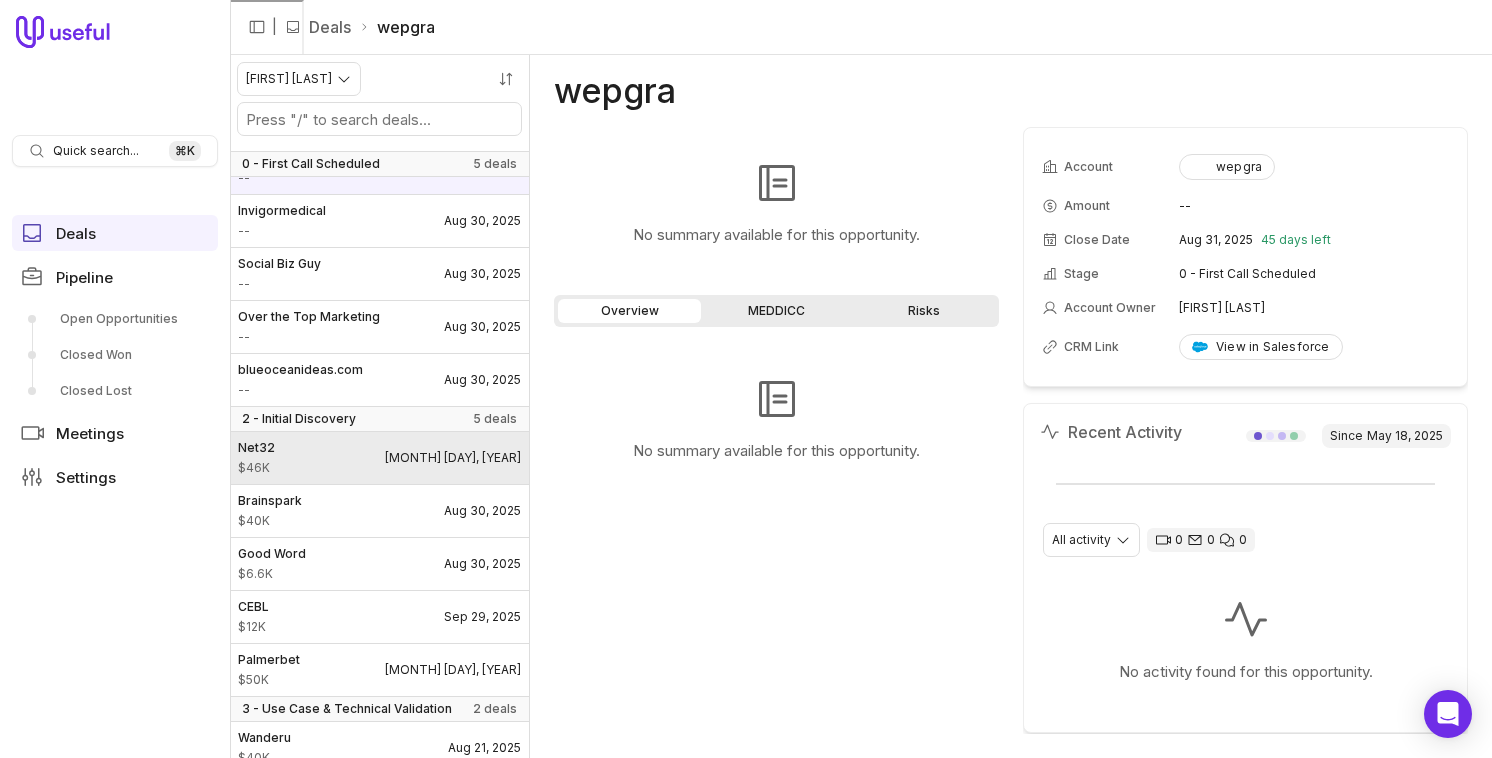 scroll, scrollTop: 36, scrollLeft: 0, axis: vertical 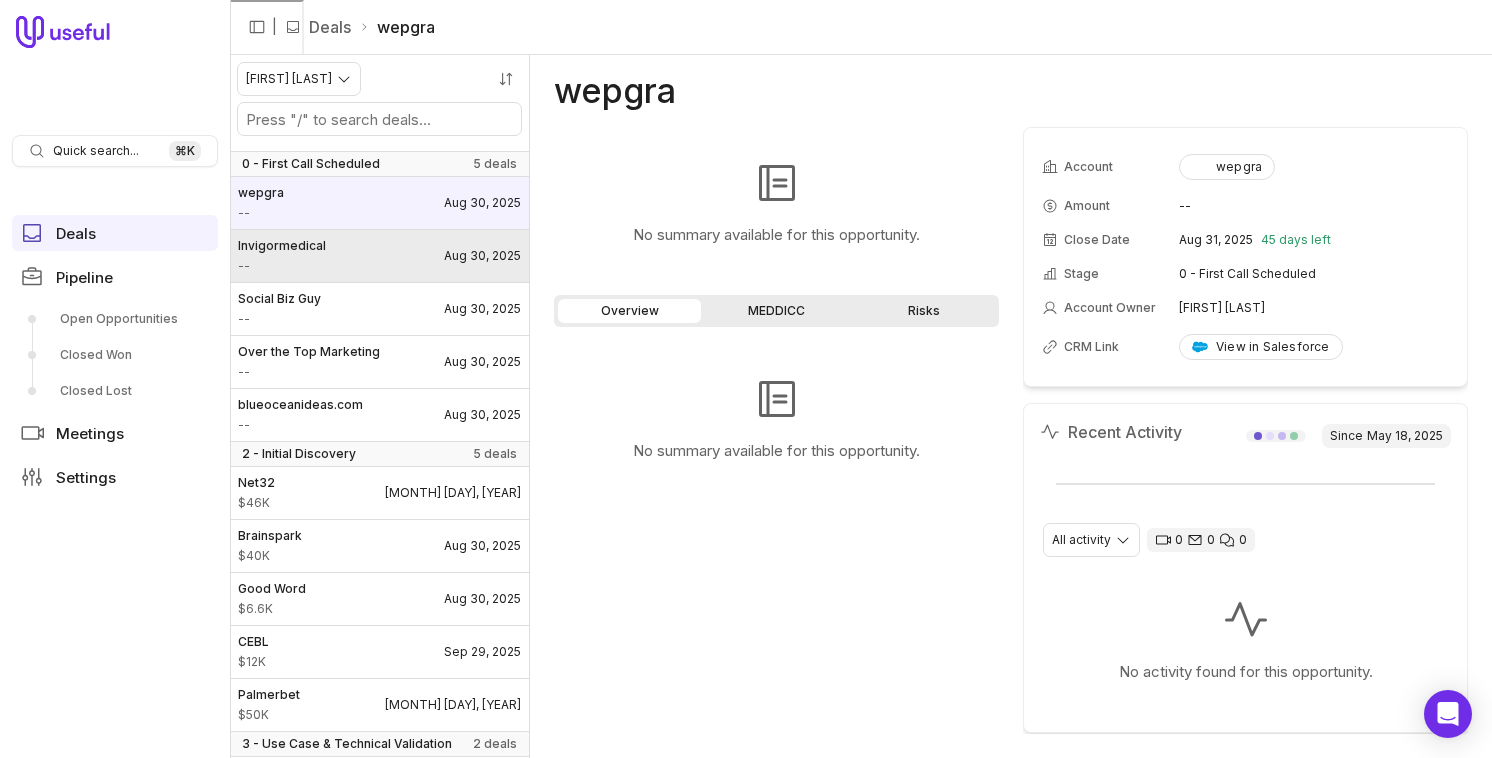 click on "Invigormedical" at bounding box center (282, 246) 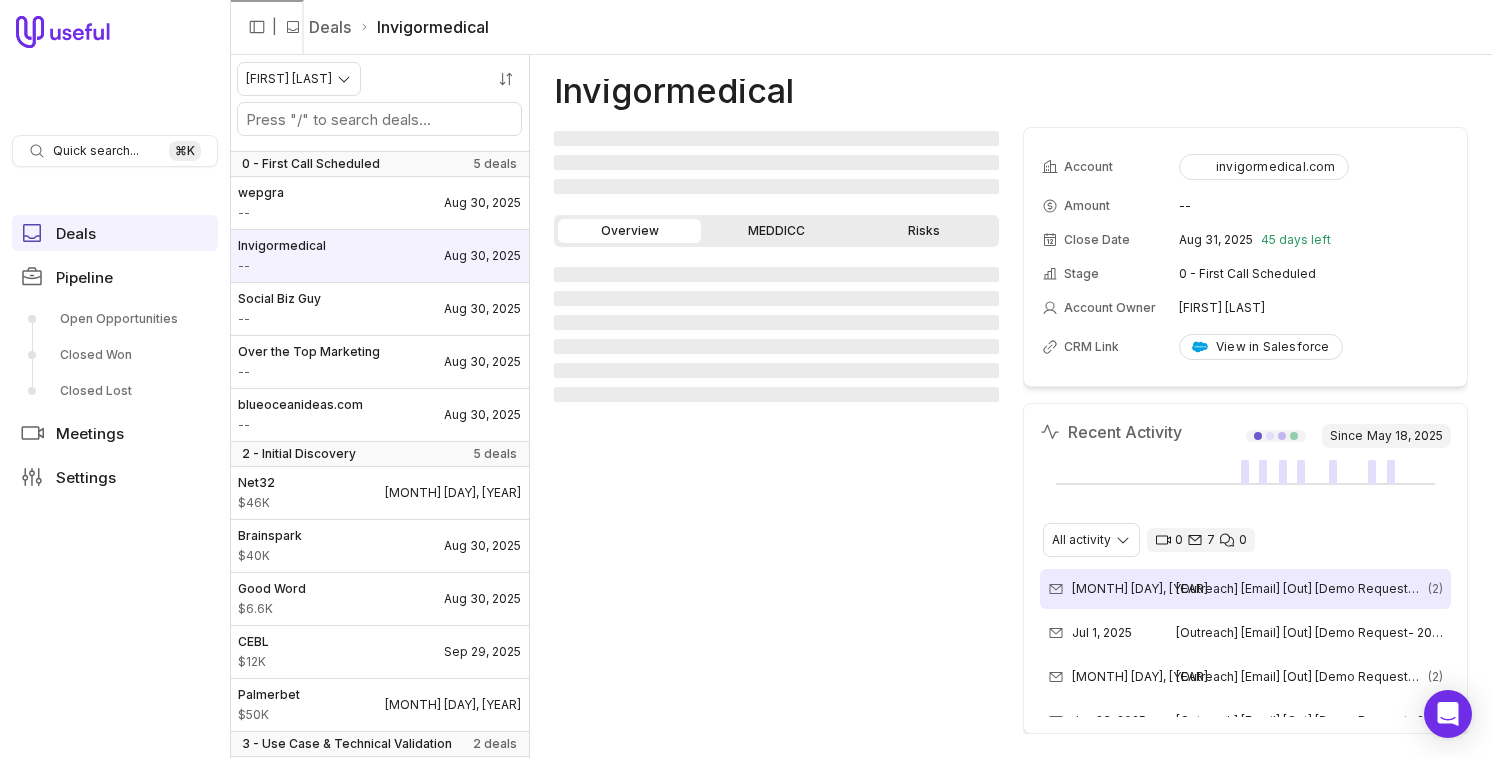 scroll, scrollTop: 0, scrollLeft: 0, axis: both 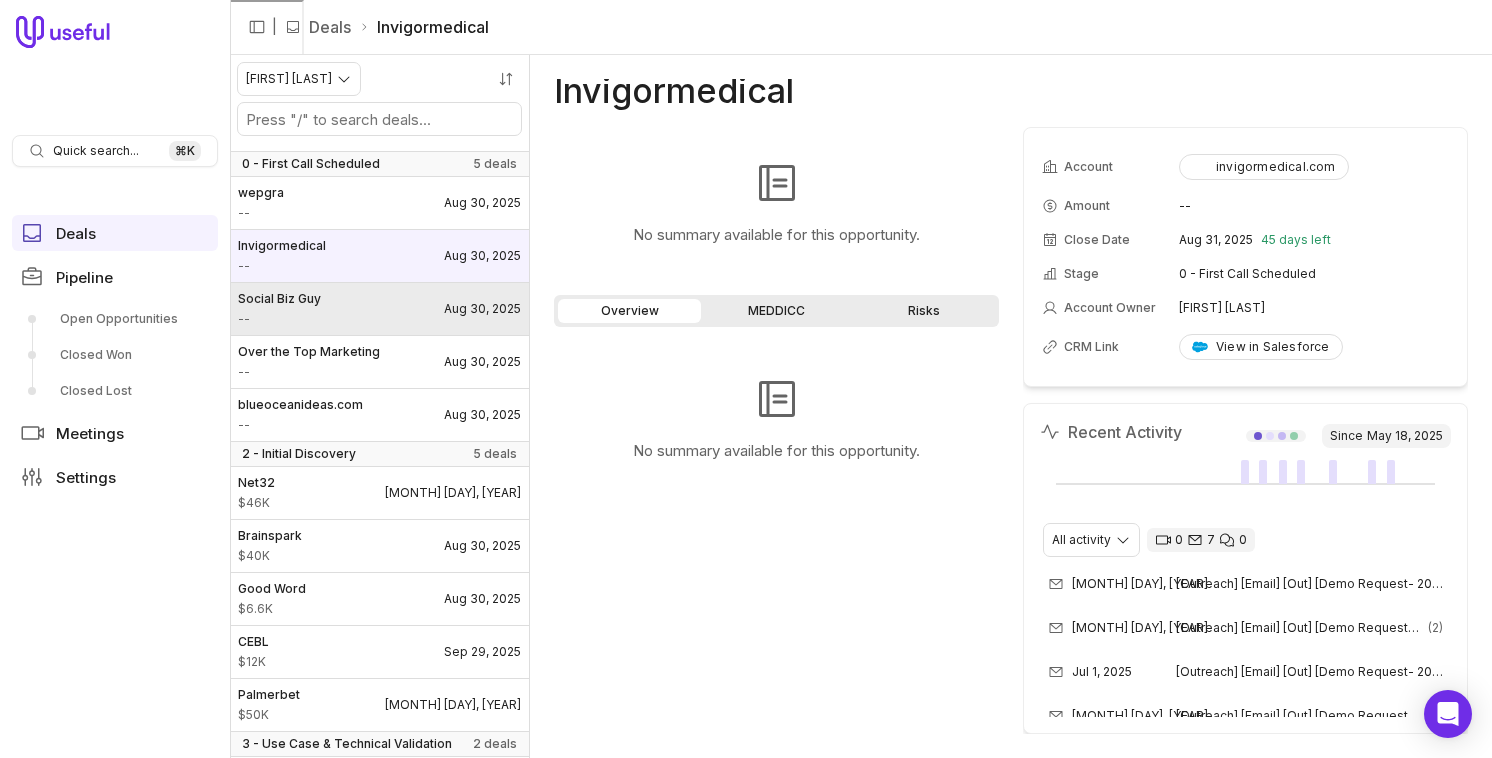click on "Social Biz Guy -- Aug 30, 2025" at bounding box center [379, 309] 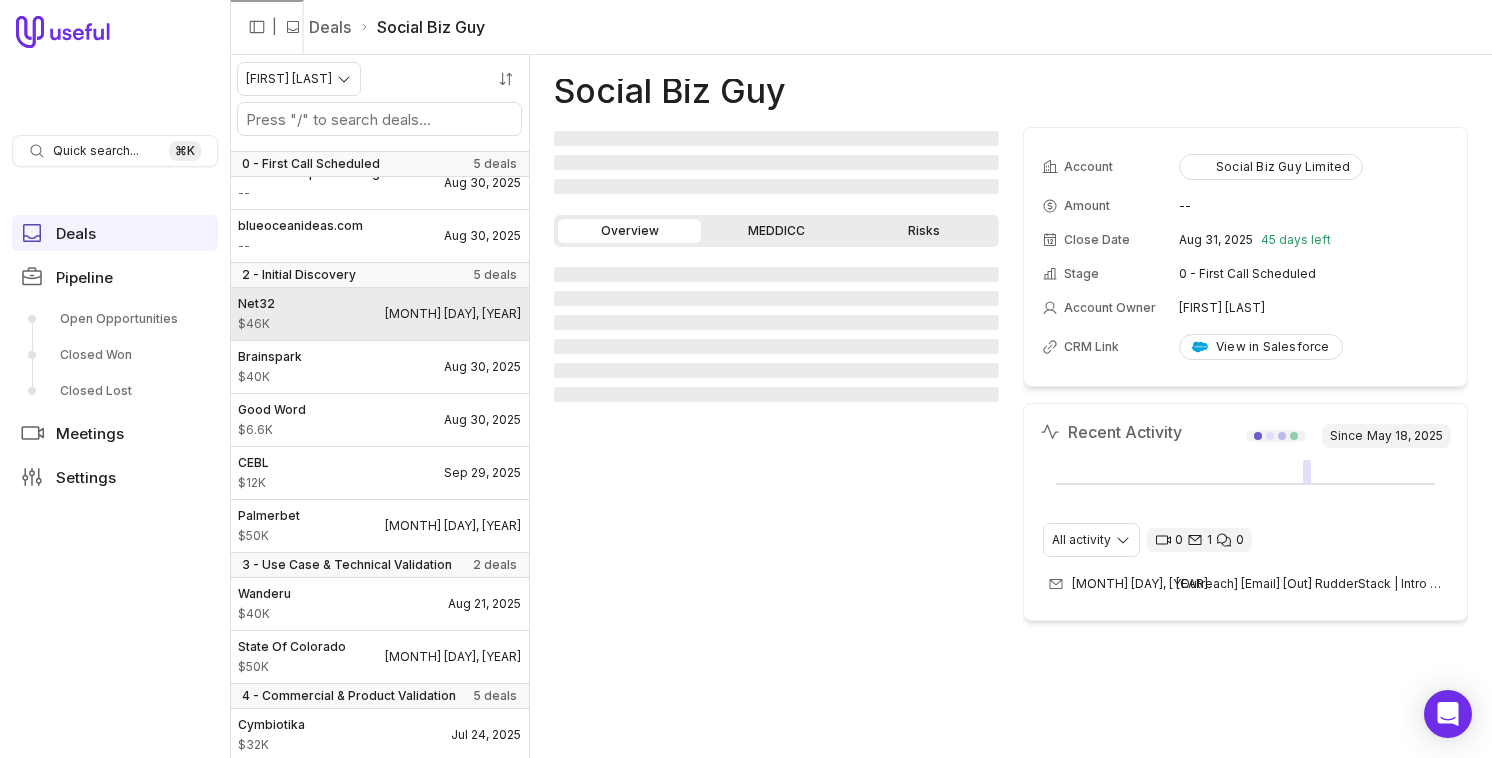 scroll, scrollTop: 182, scrollLeft: 0, axis: vertical 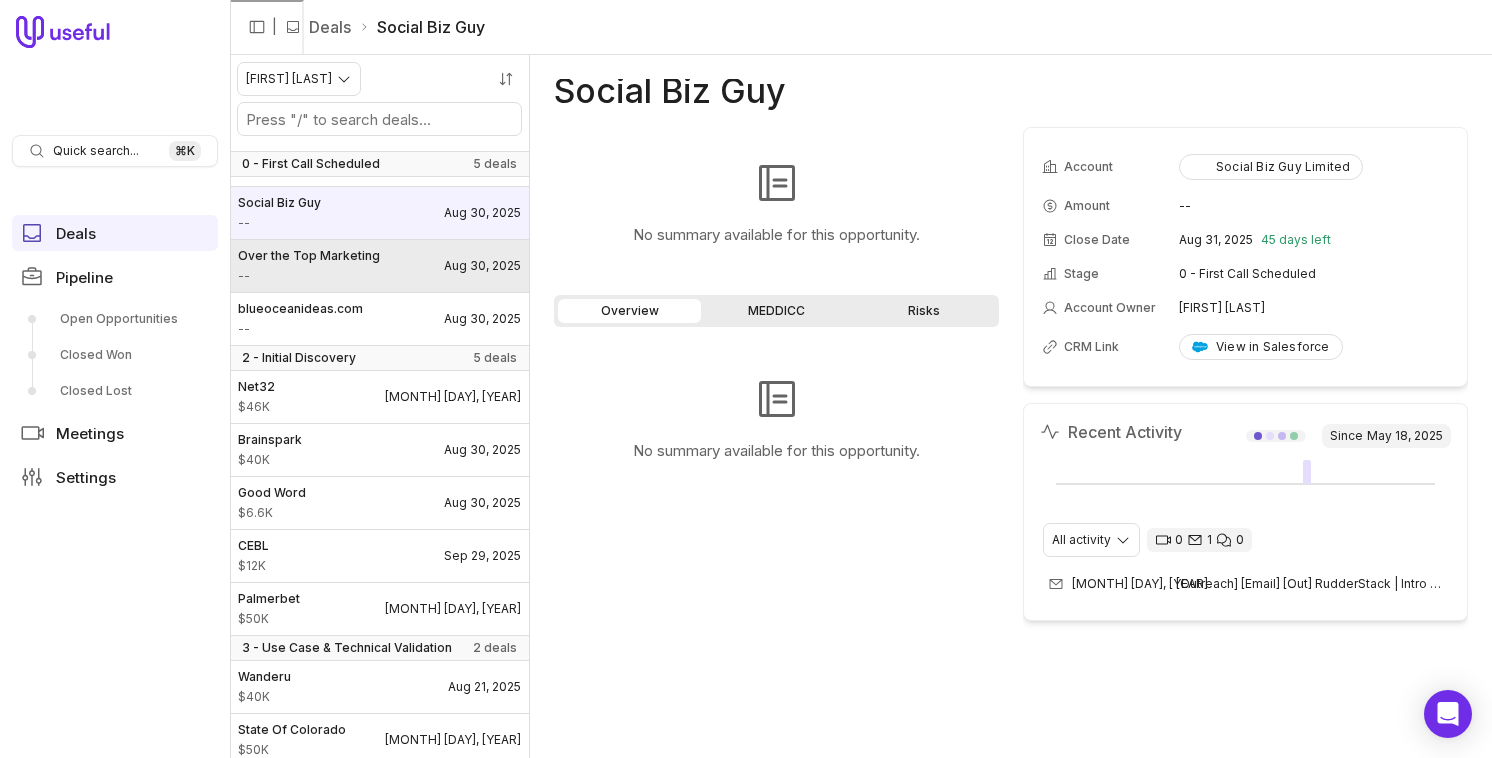 click on "Over the Top Marketing -- Aug 30, 2025" at bounding box center [379, 266] 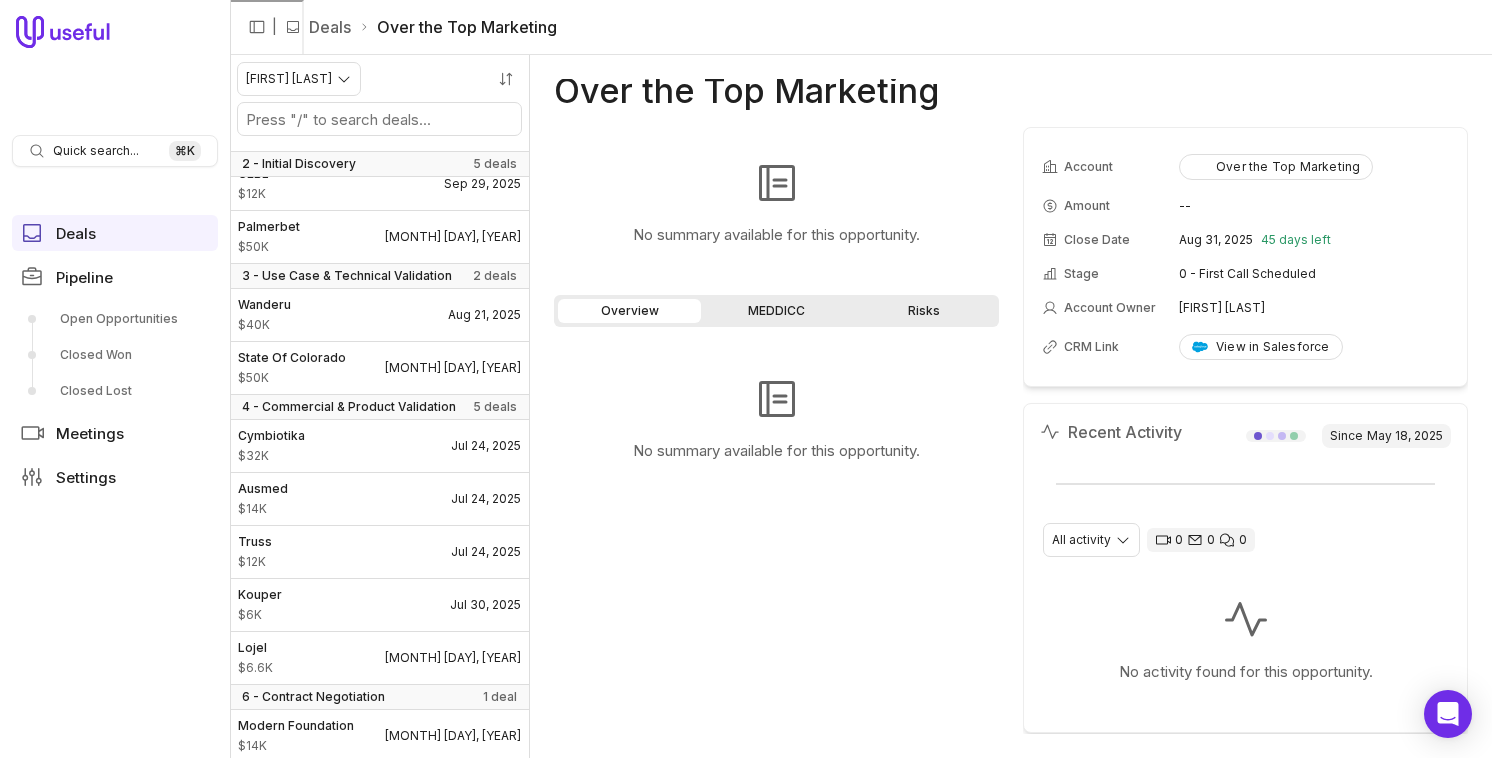 scroll, scrollTop: 473, scrollLeft: 0, axis: vertical 